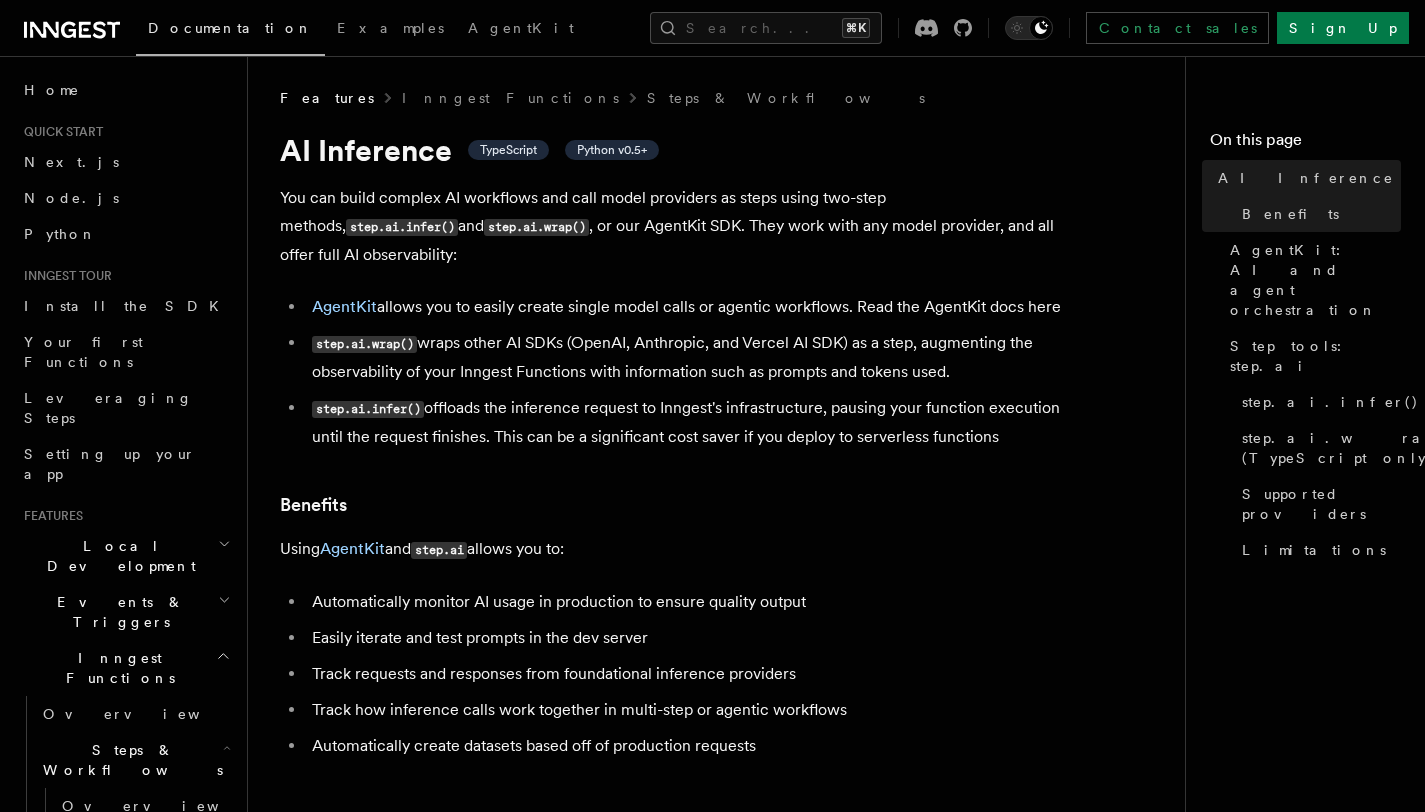 scroll, scrollTop: 128, scrollLeft: 0, axis: vertical 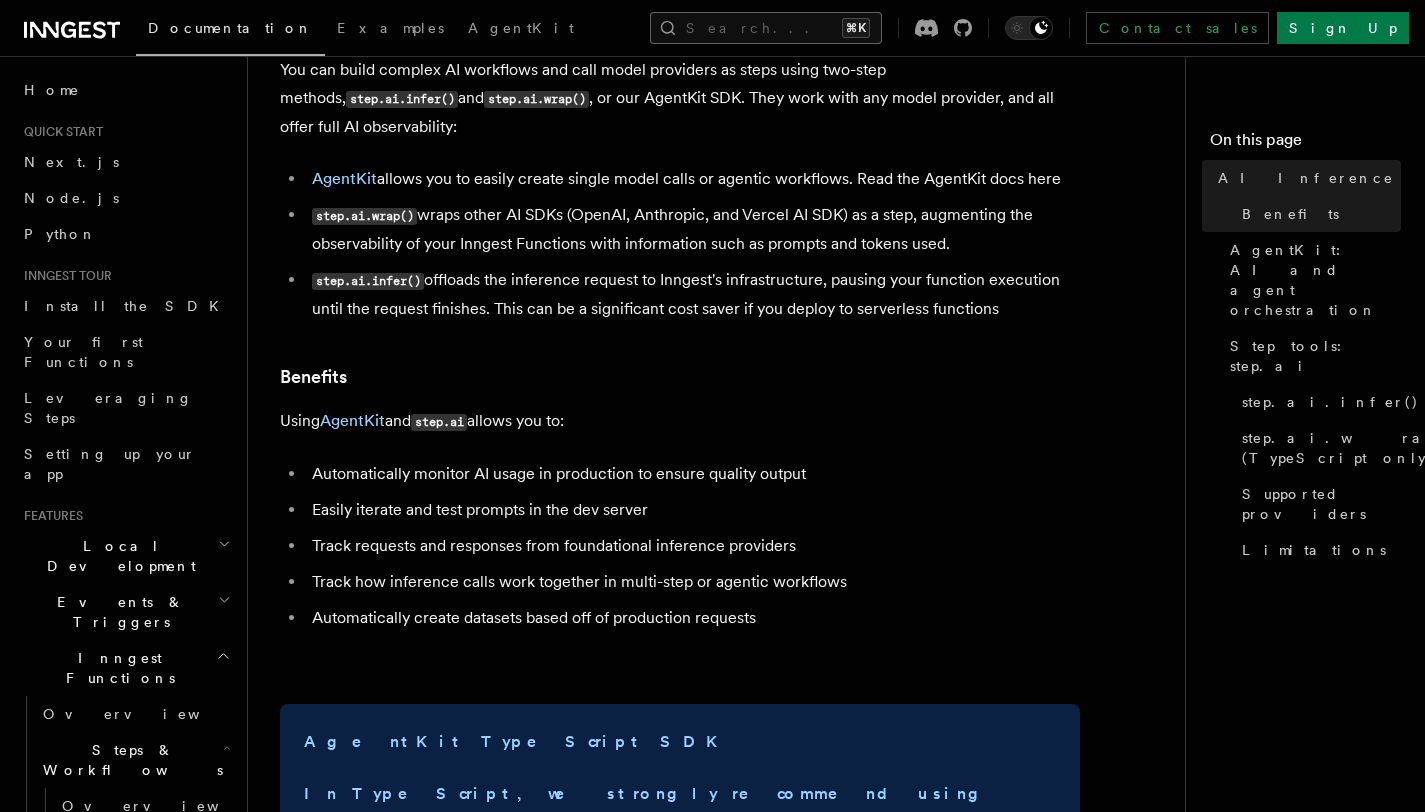 click on "Search... ⌘K" at bounding box center [766, 28] 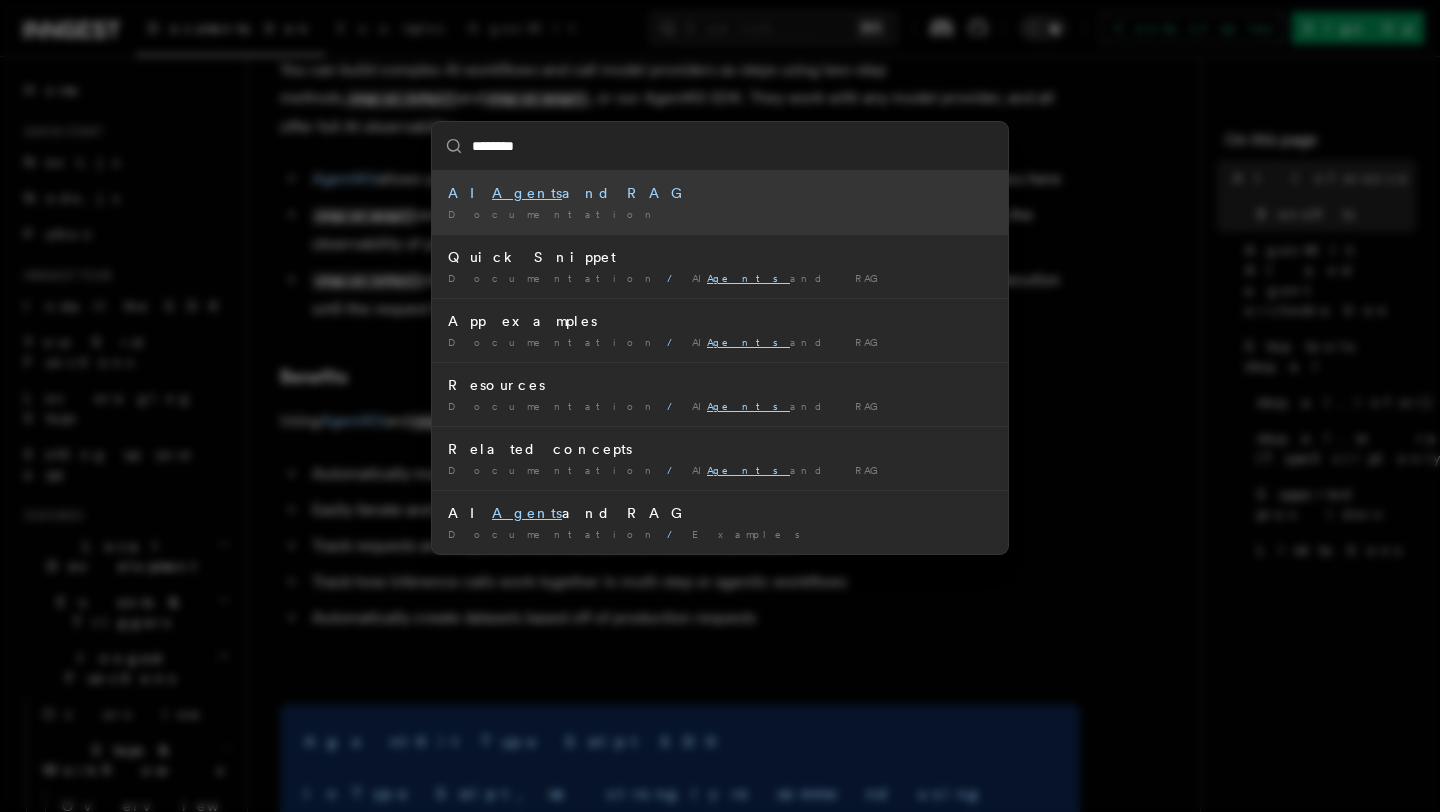 type on "*********" 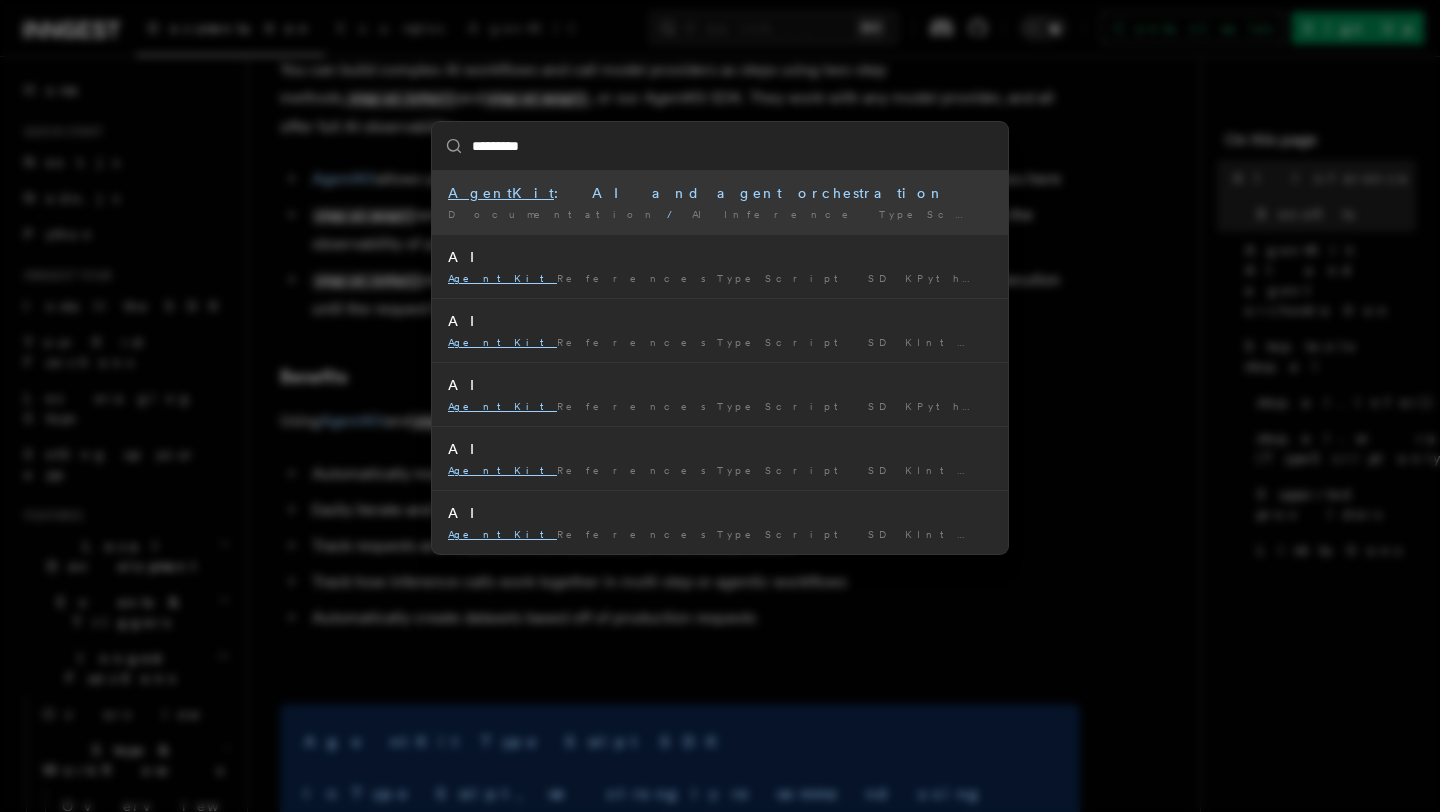 click on "AgentKit : AI and agent orchestration" at bounding box center (720, 193) 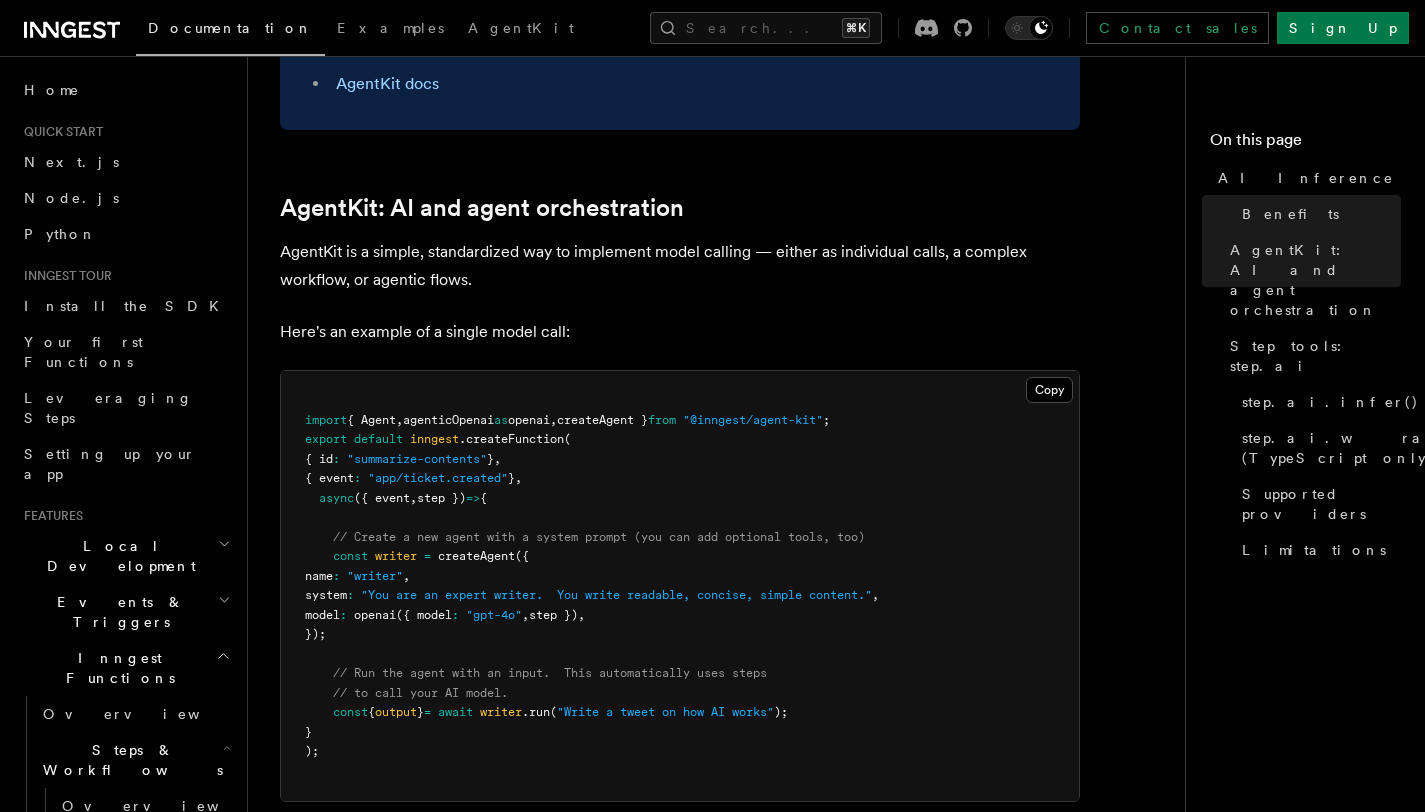 scroll, scrollTop: 1055, scrollLeft: 0, axis: vertical 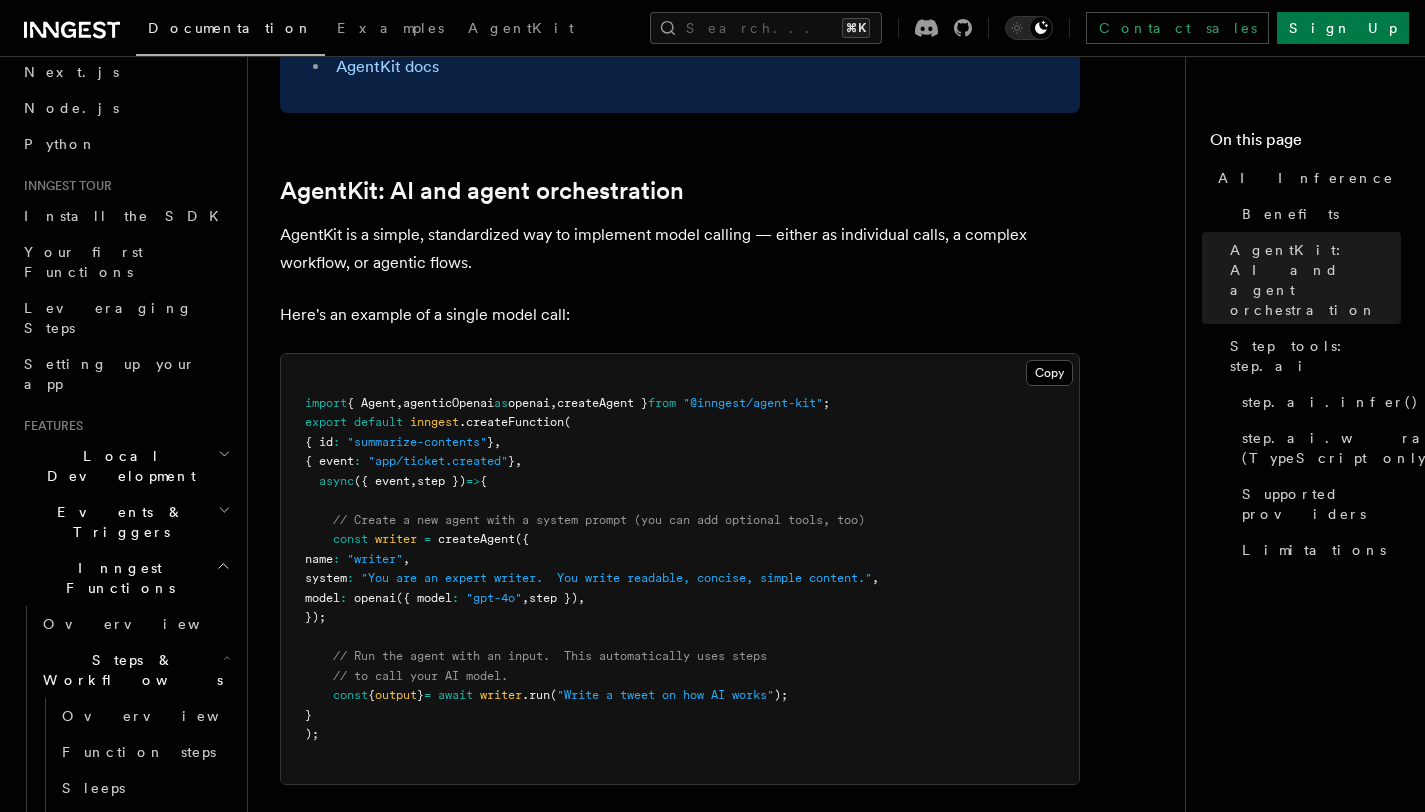 click on "Documentation" at bounding box center [230, 28] 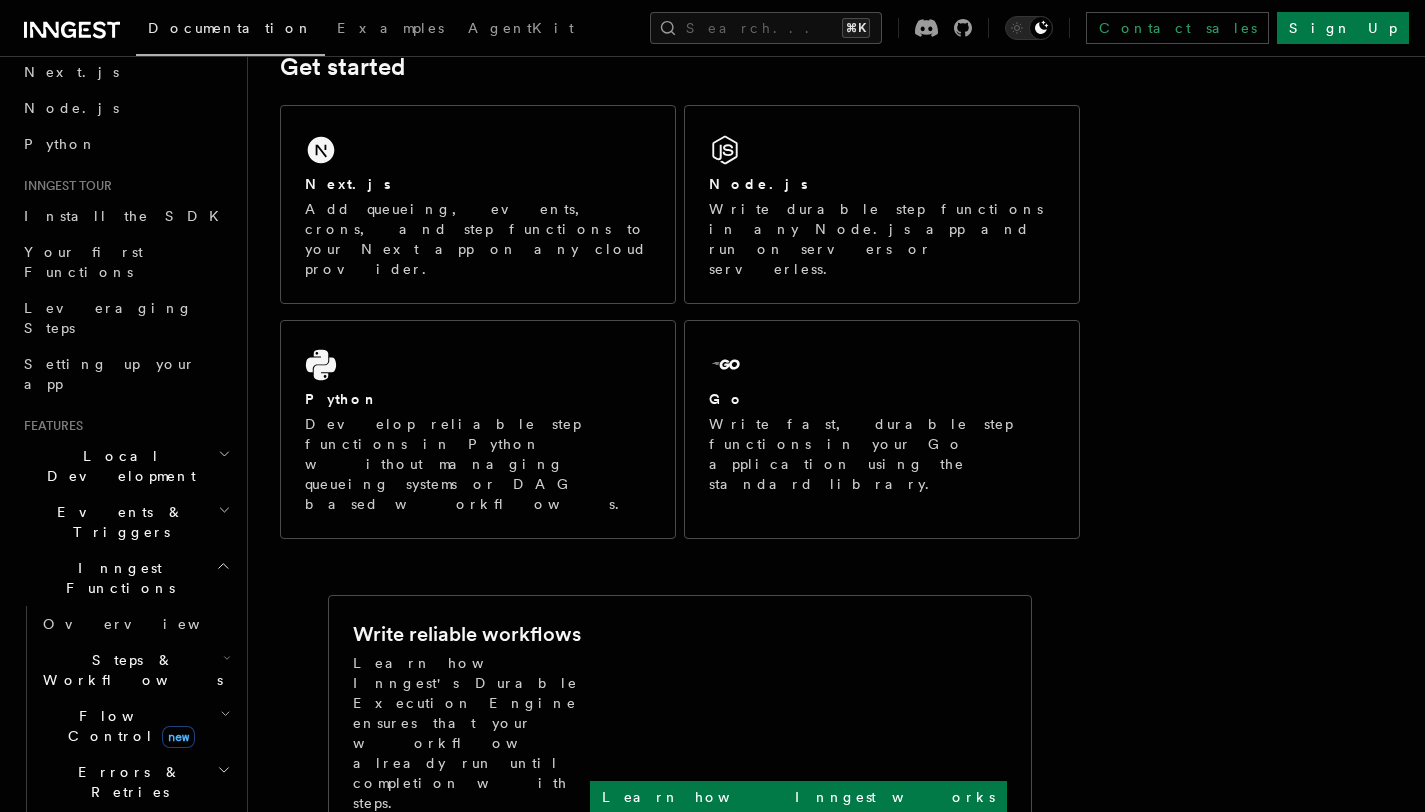 scroll, scrollTop: 337, scrollLeft: 0, axis: vertical 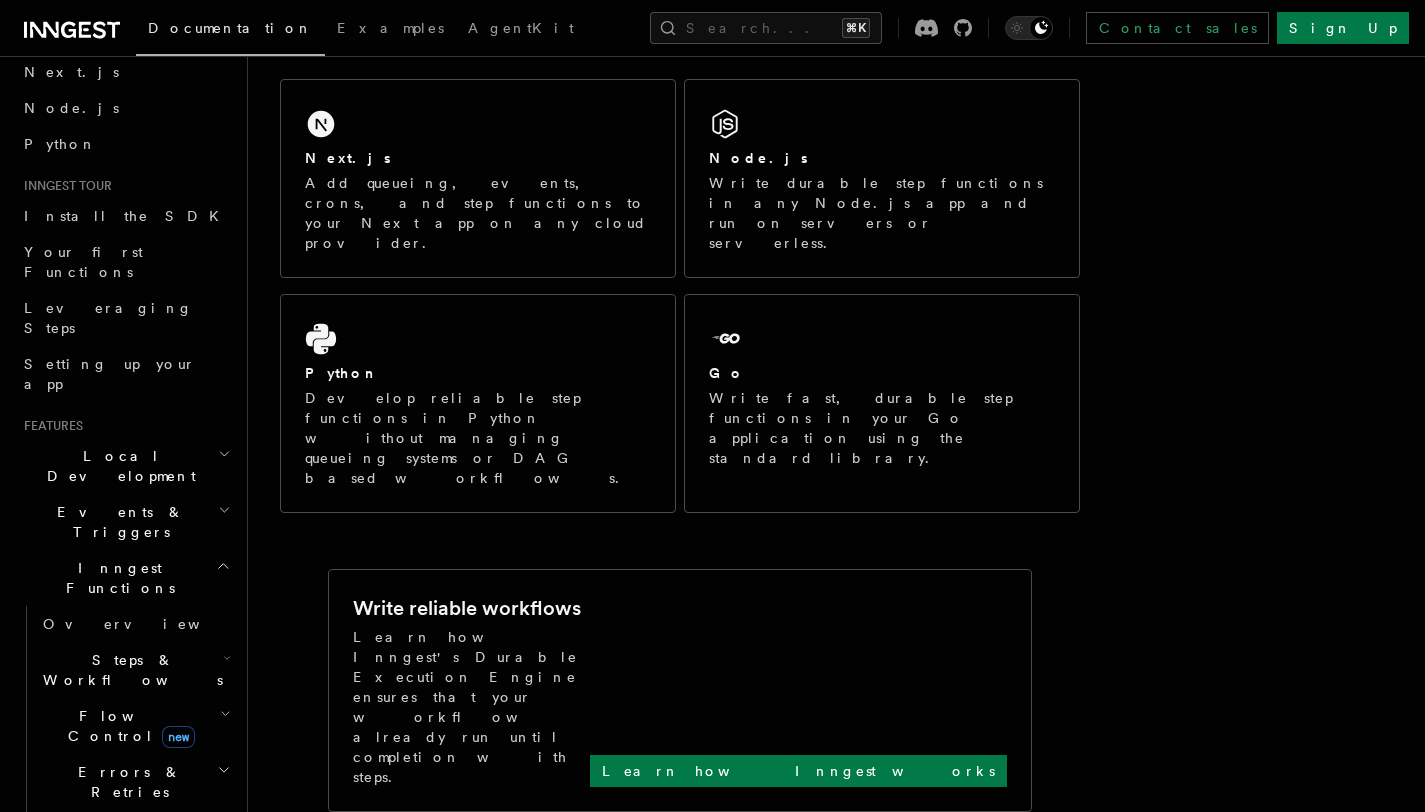 click 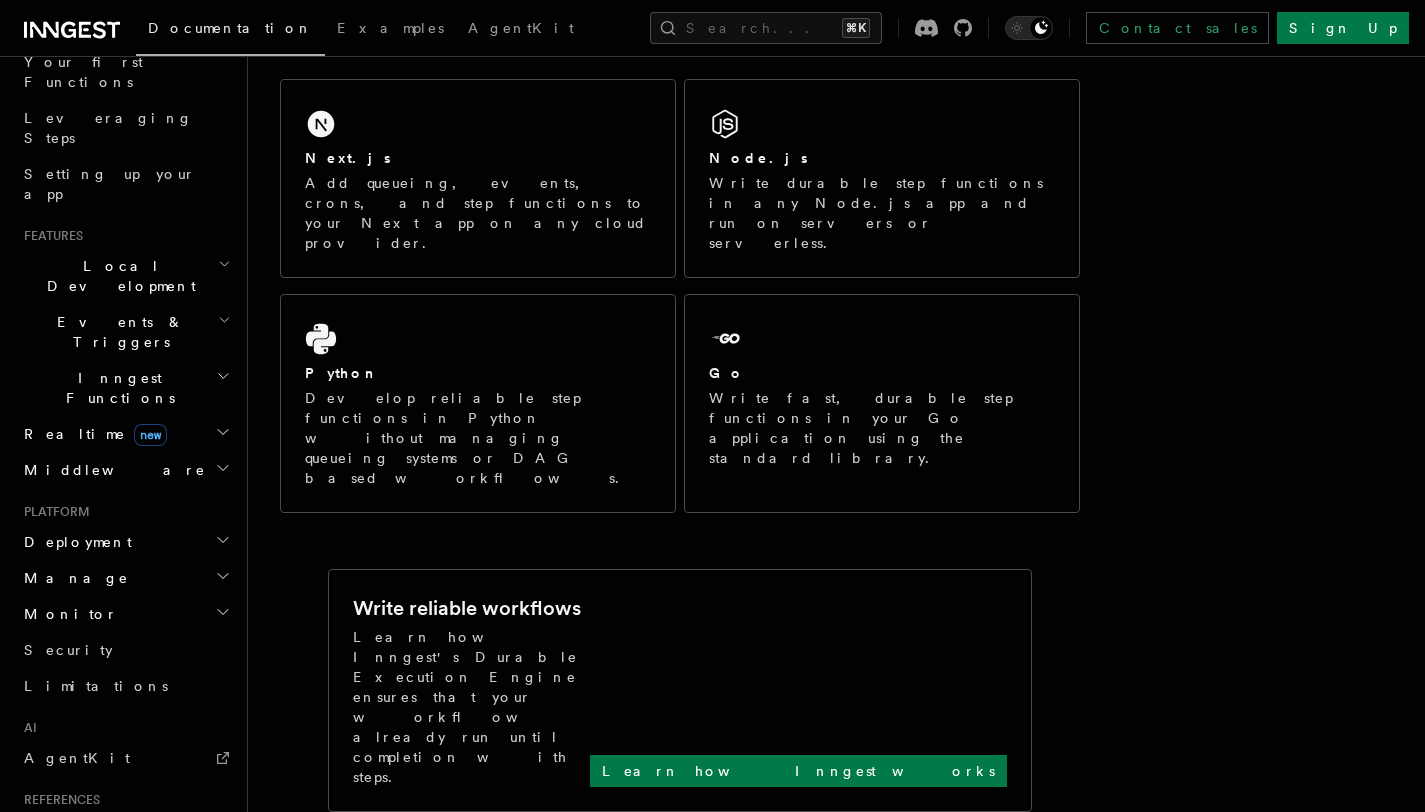 scroll, scrollTop: 0, scrollLeft: 0, axis: both 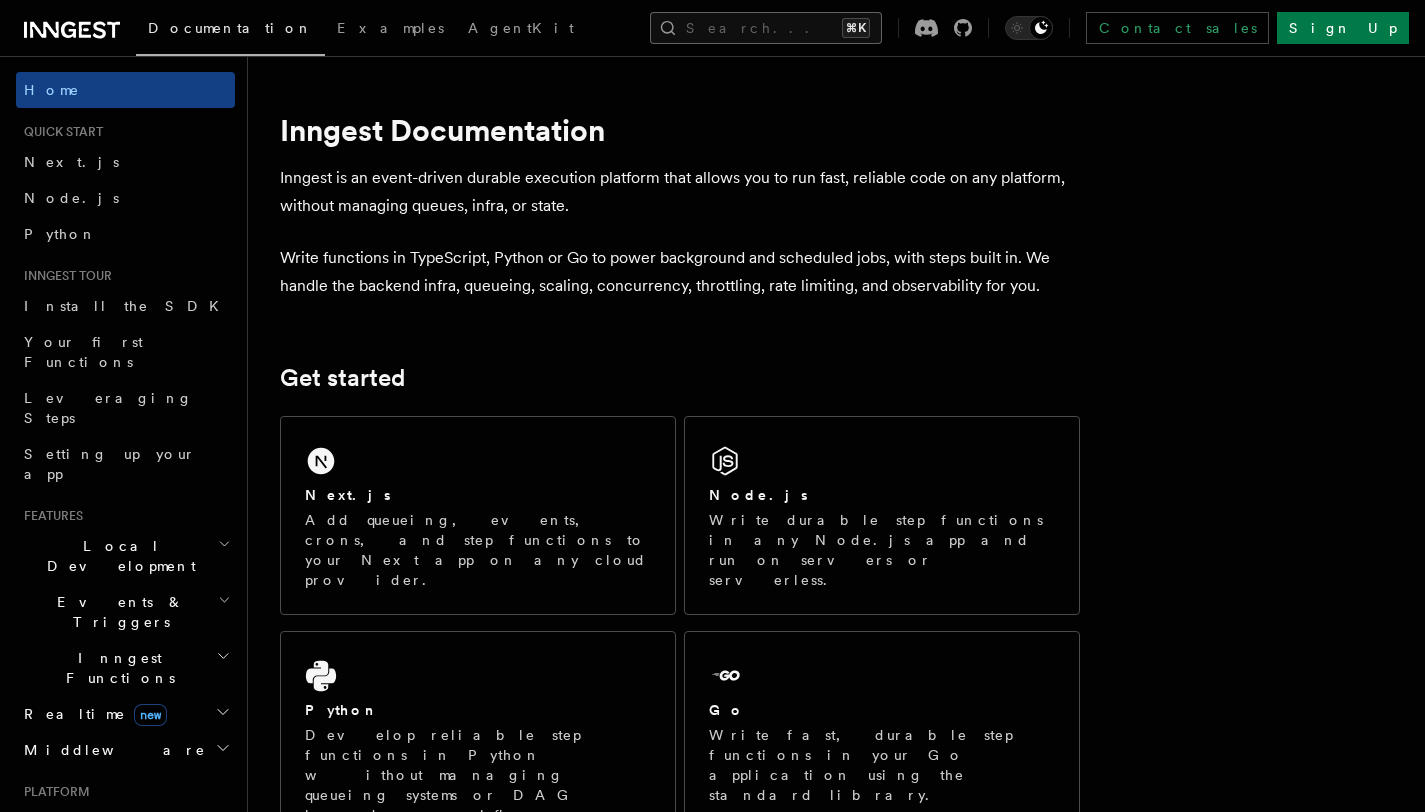 click on "Search... ⌘K" at bounding box center [766, 28] 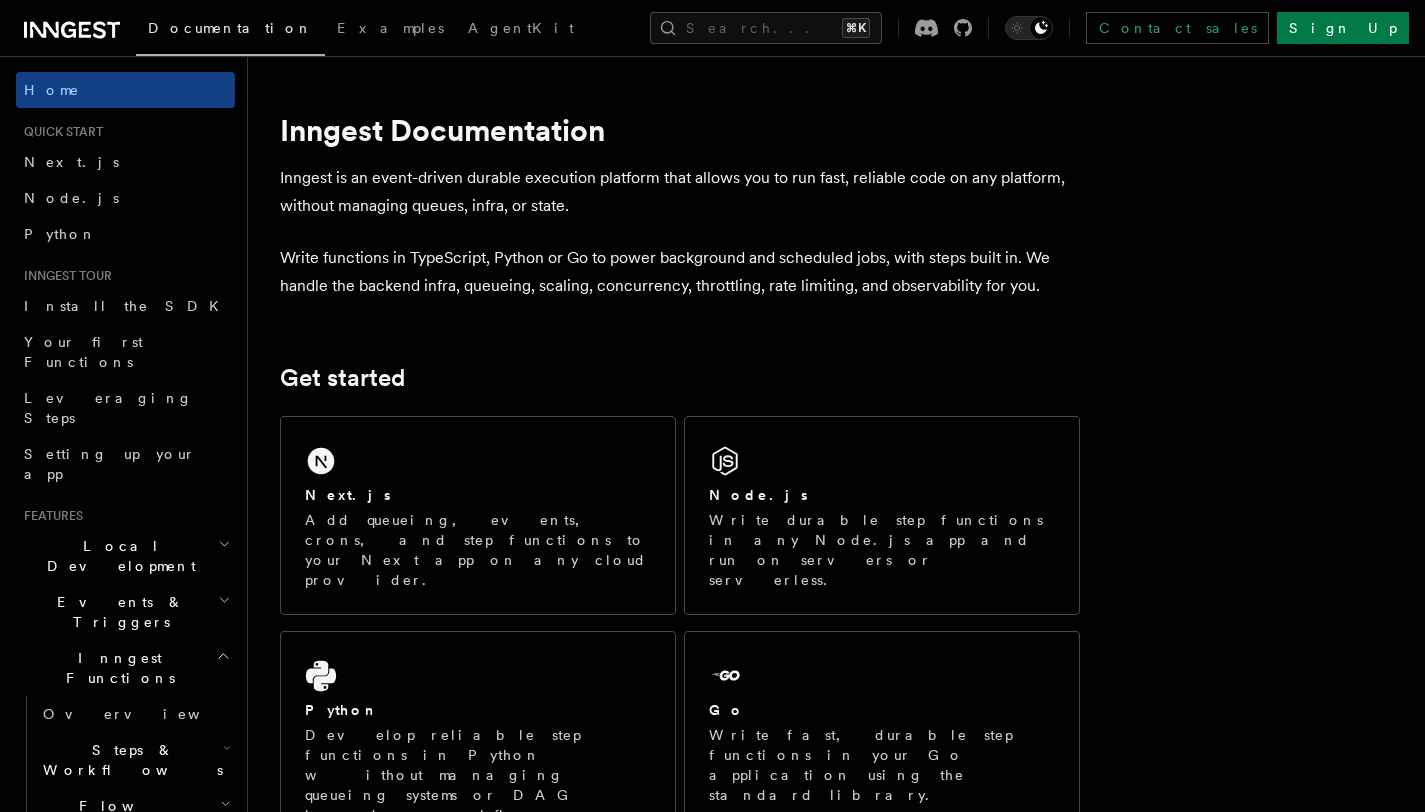 scroll, scrollTop: 325, scrollLeft: 0, axis: vertical 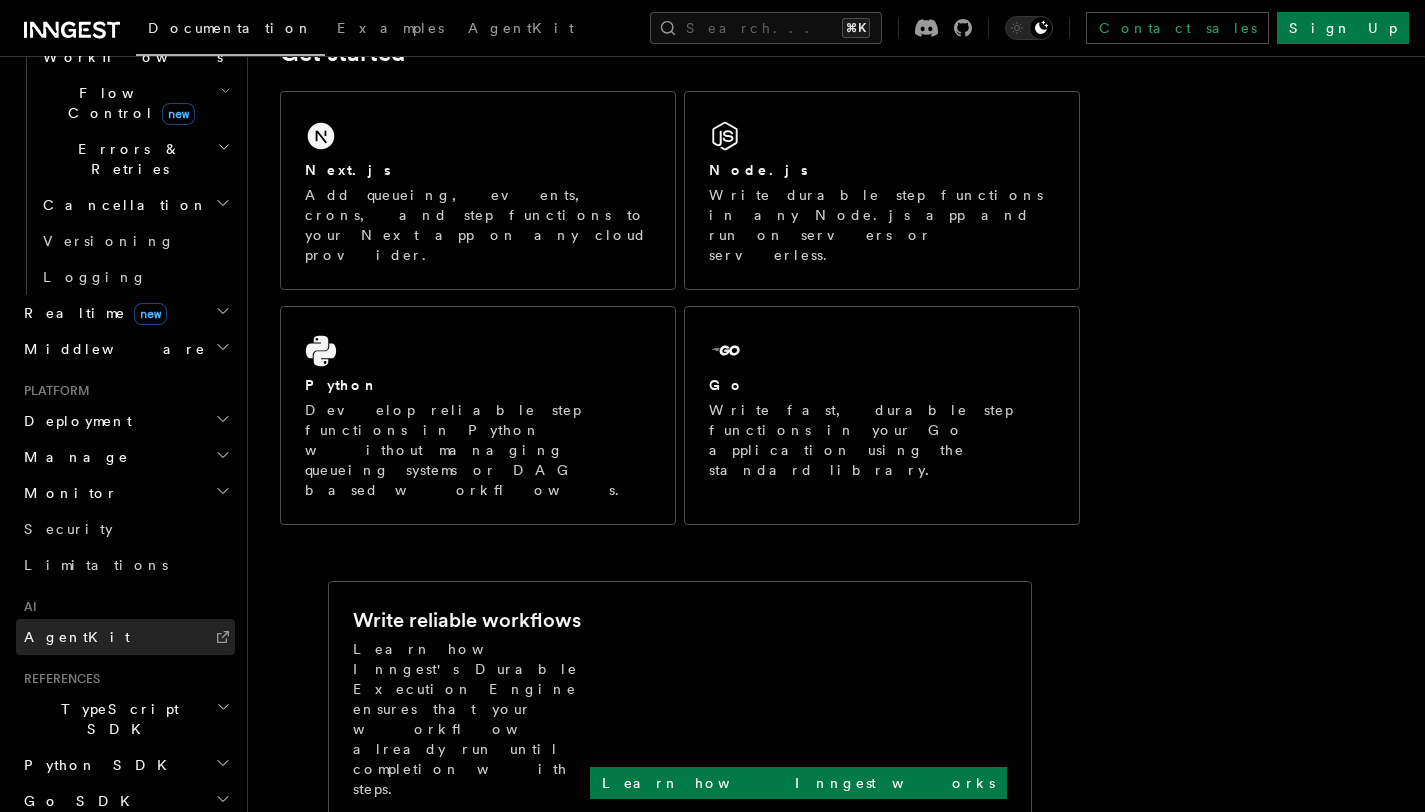 click on "AgentKit" at bounding box center (125, 637) 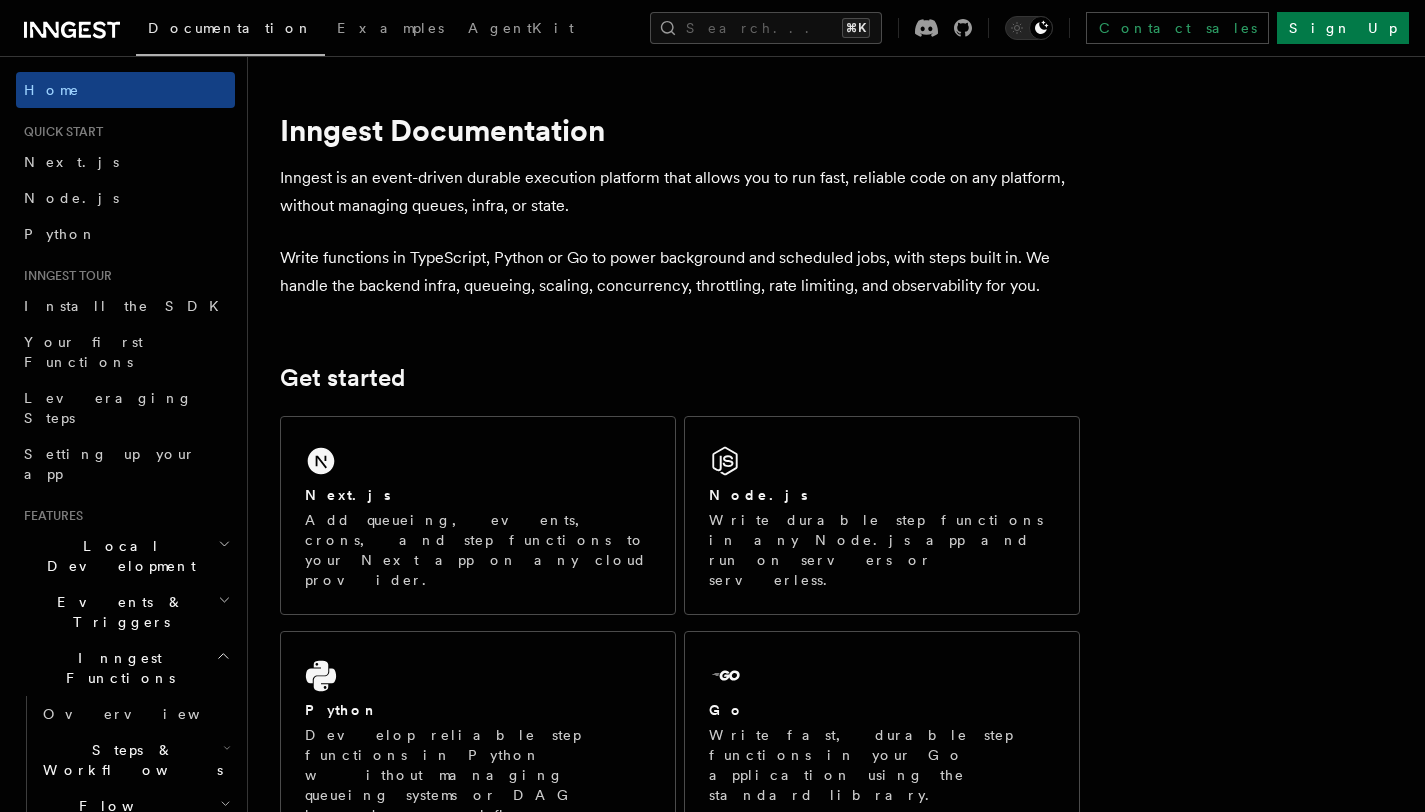 scroll, scrollTop: 0, scrollLeft: 0, axis: both 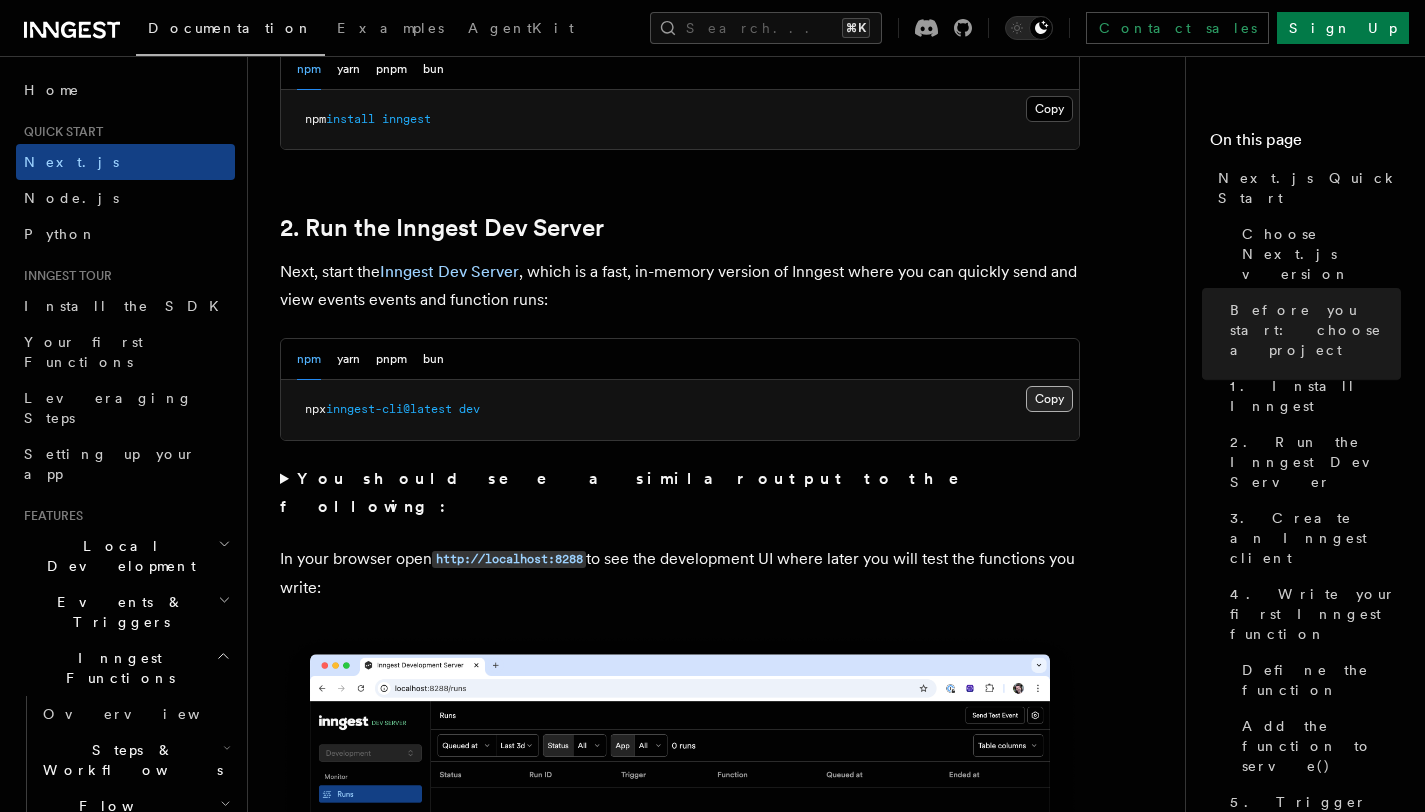 click on "Copy Copied" at bounding box center (1049, 399) 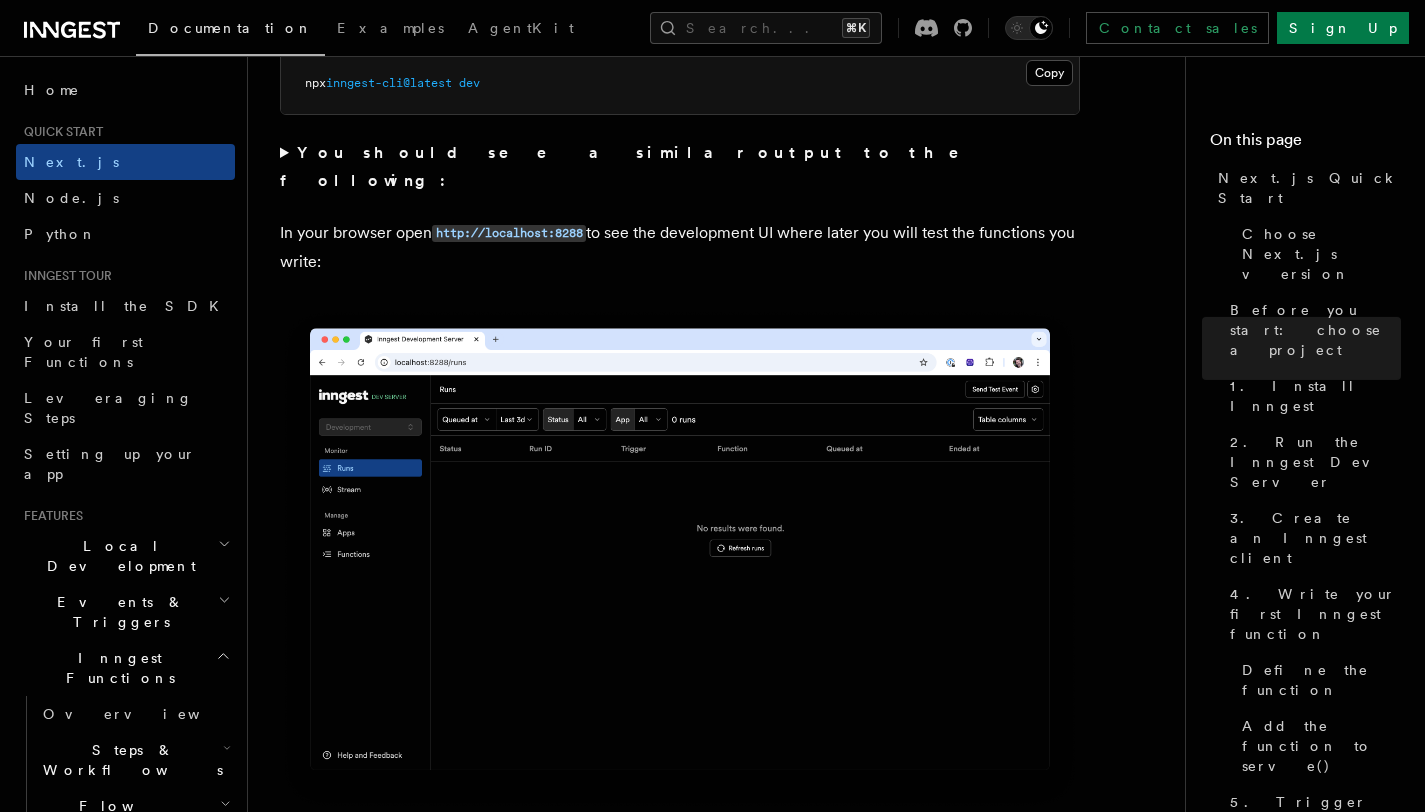 scroll, scrollTop: 1656, scrollLeft: 0, axis: vertical 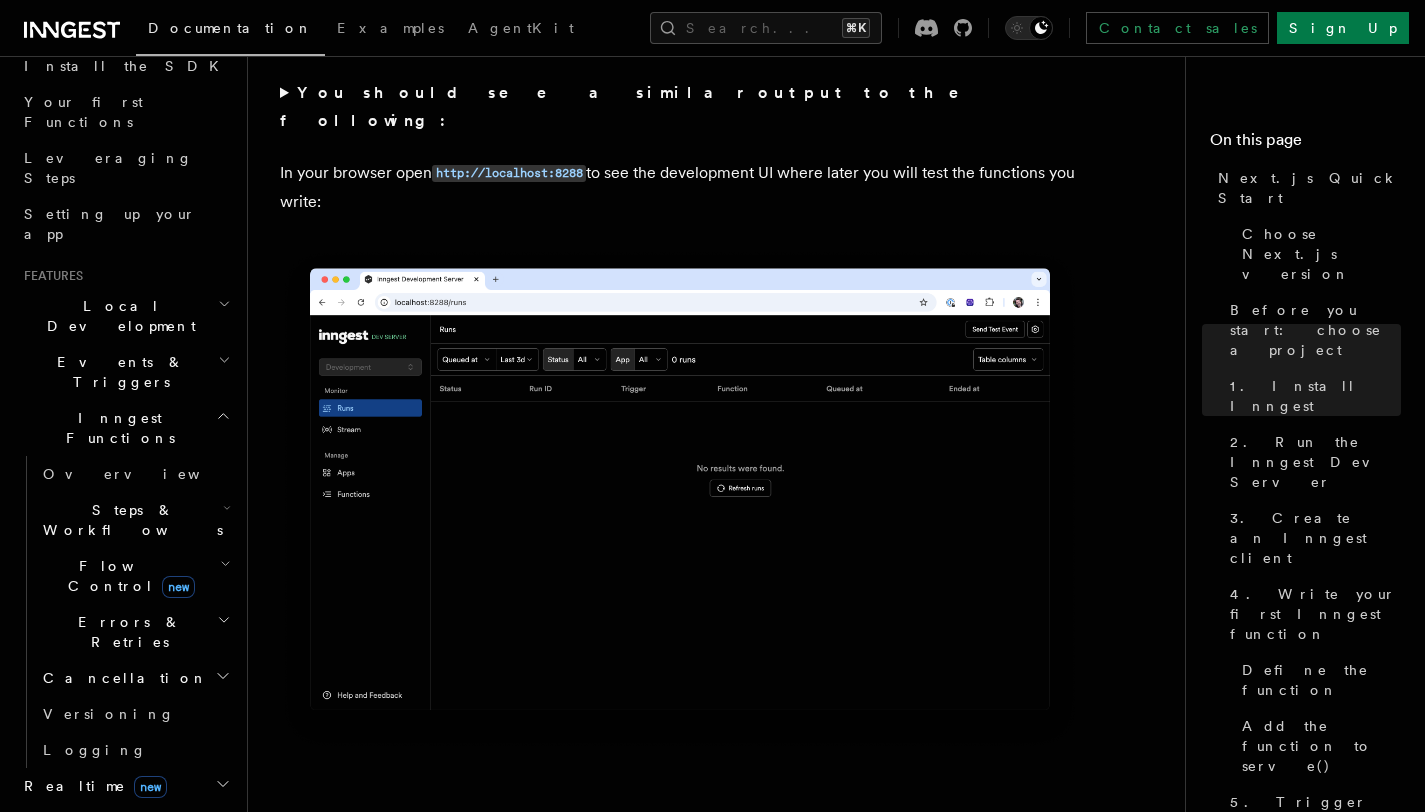 click on "Local Development" at bounding box center [117, 316] 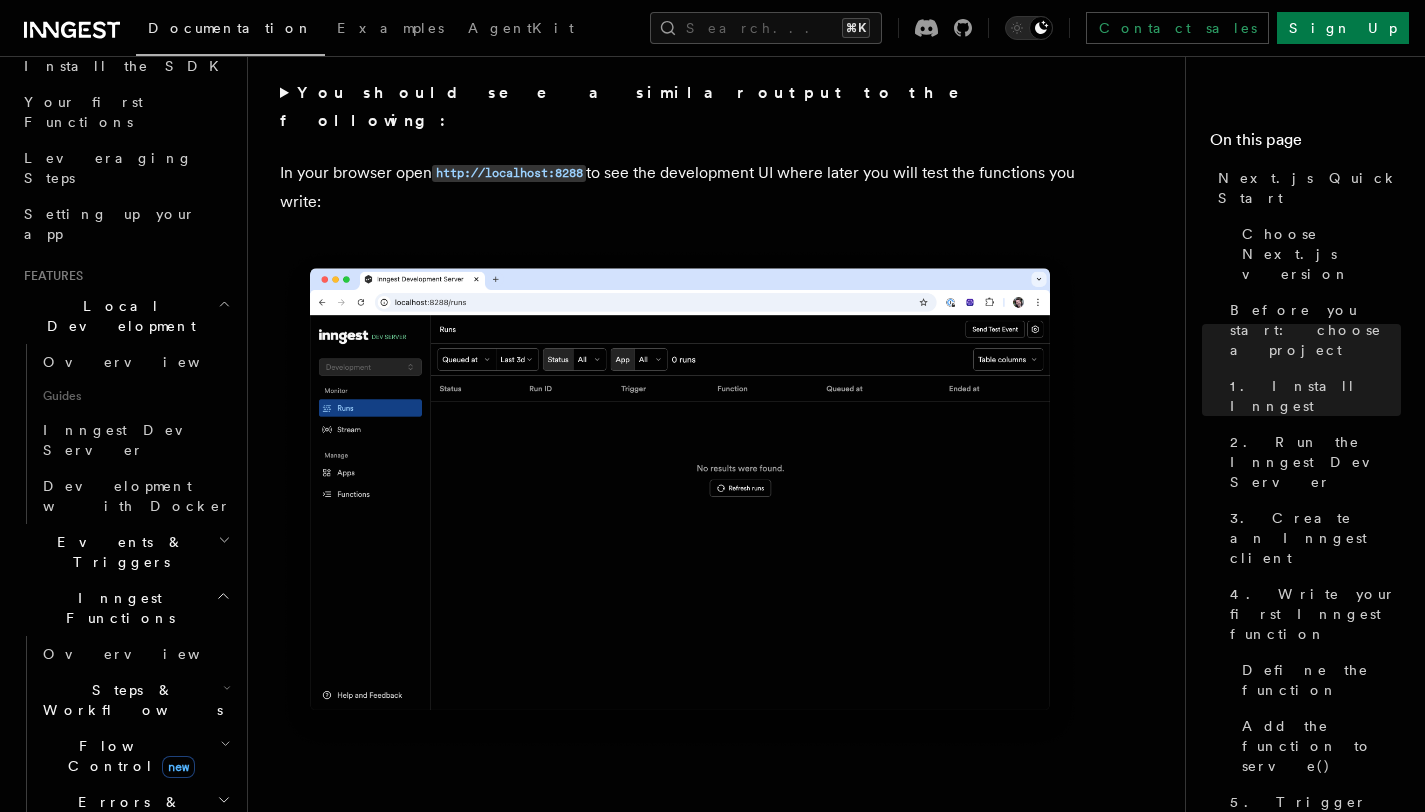 click on "Local Development" at bounding box center [117, 316] 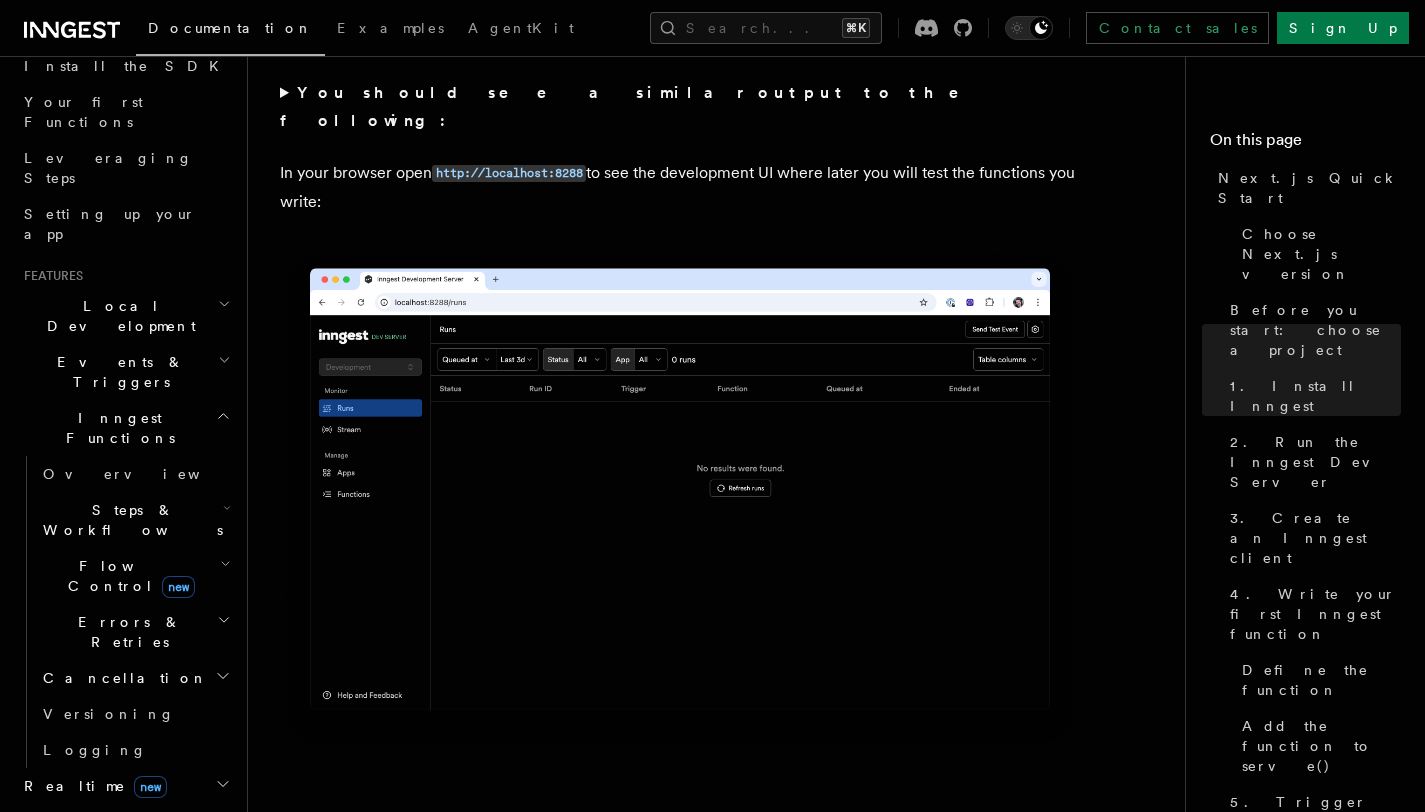 click on "Events & Triggers" at bounding box center (125, 372) 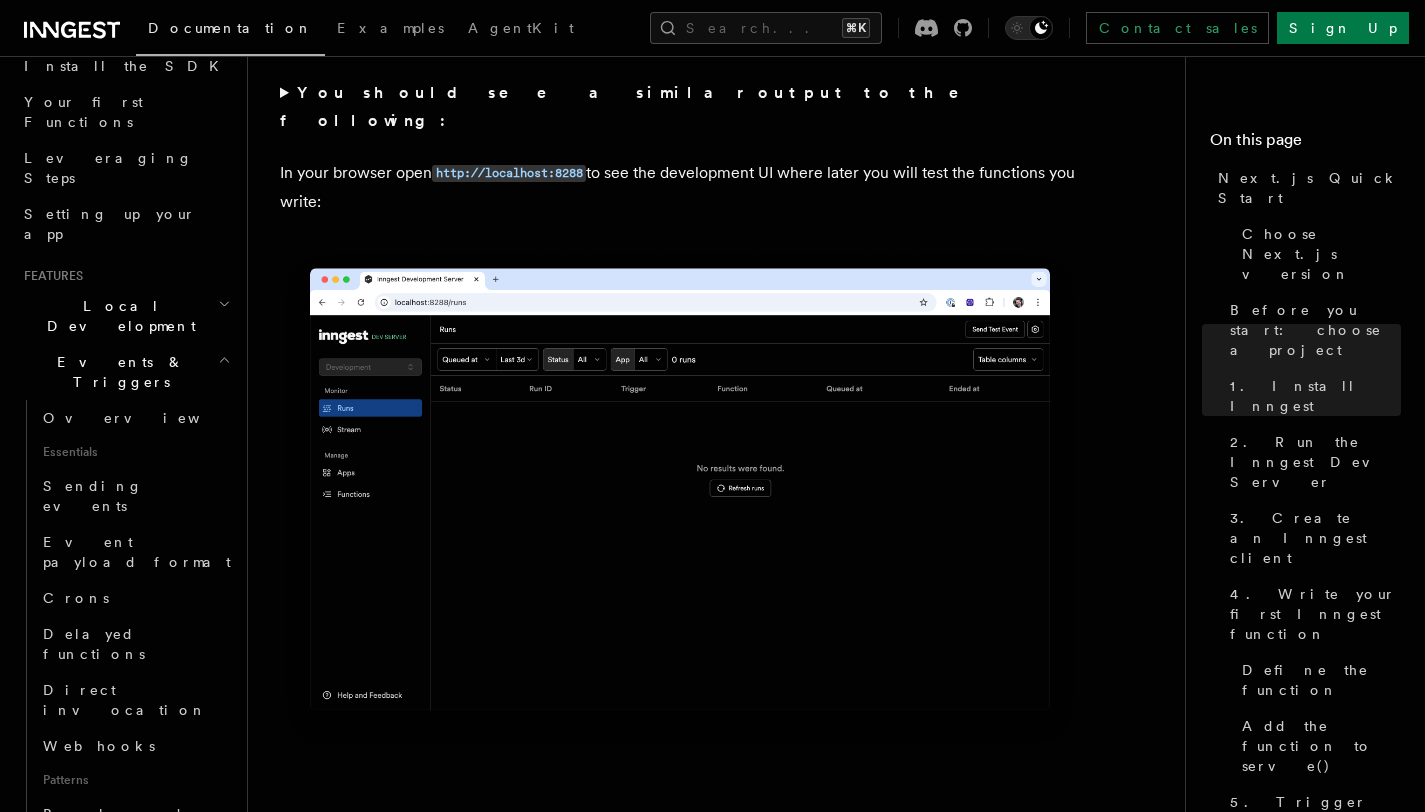 click on "Events & Triggers" at bounding box center (125, 372) 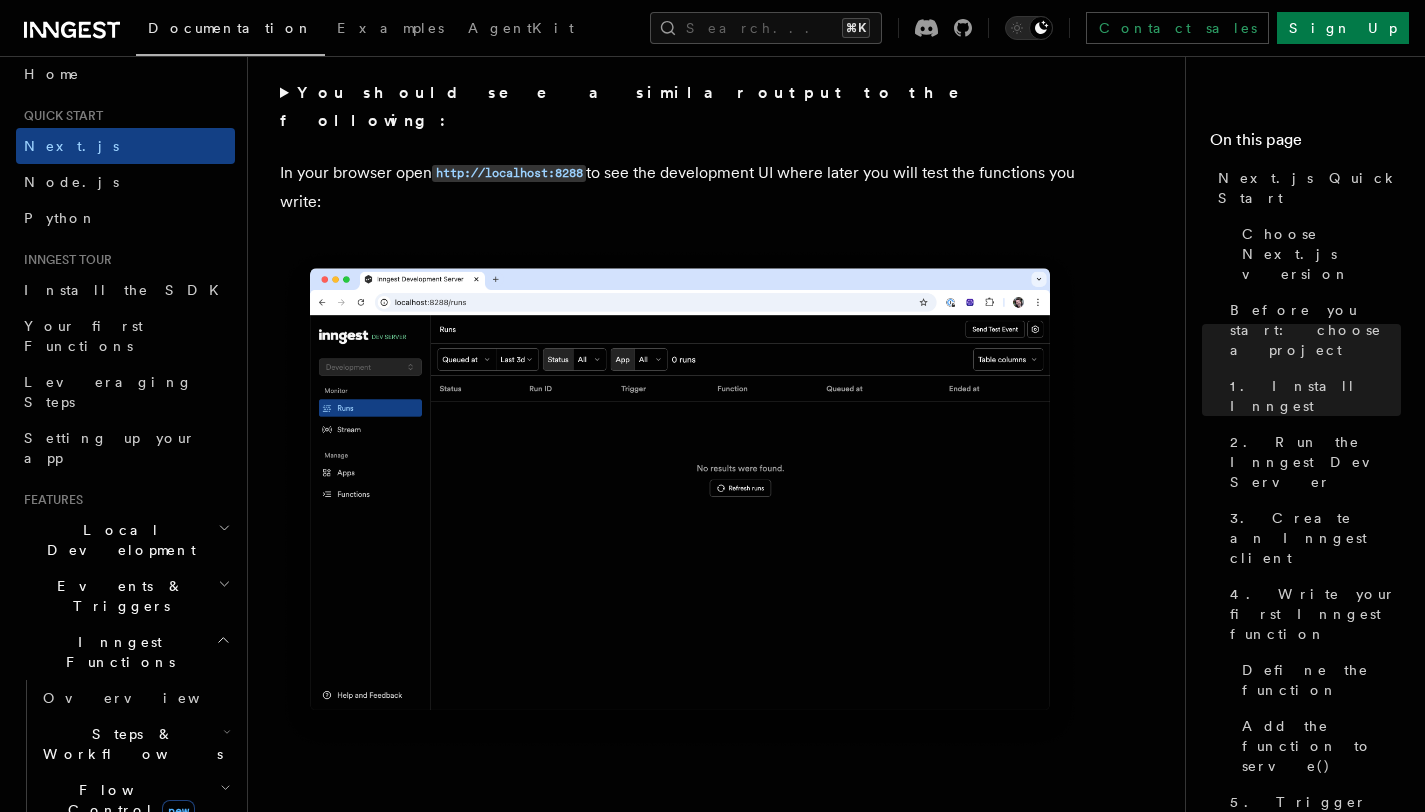 scroll, scrollTop: 0, scrollLeft: 0, axis: both 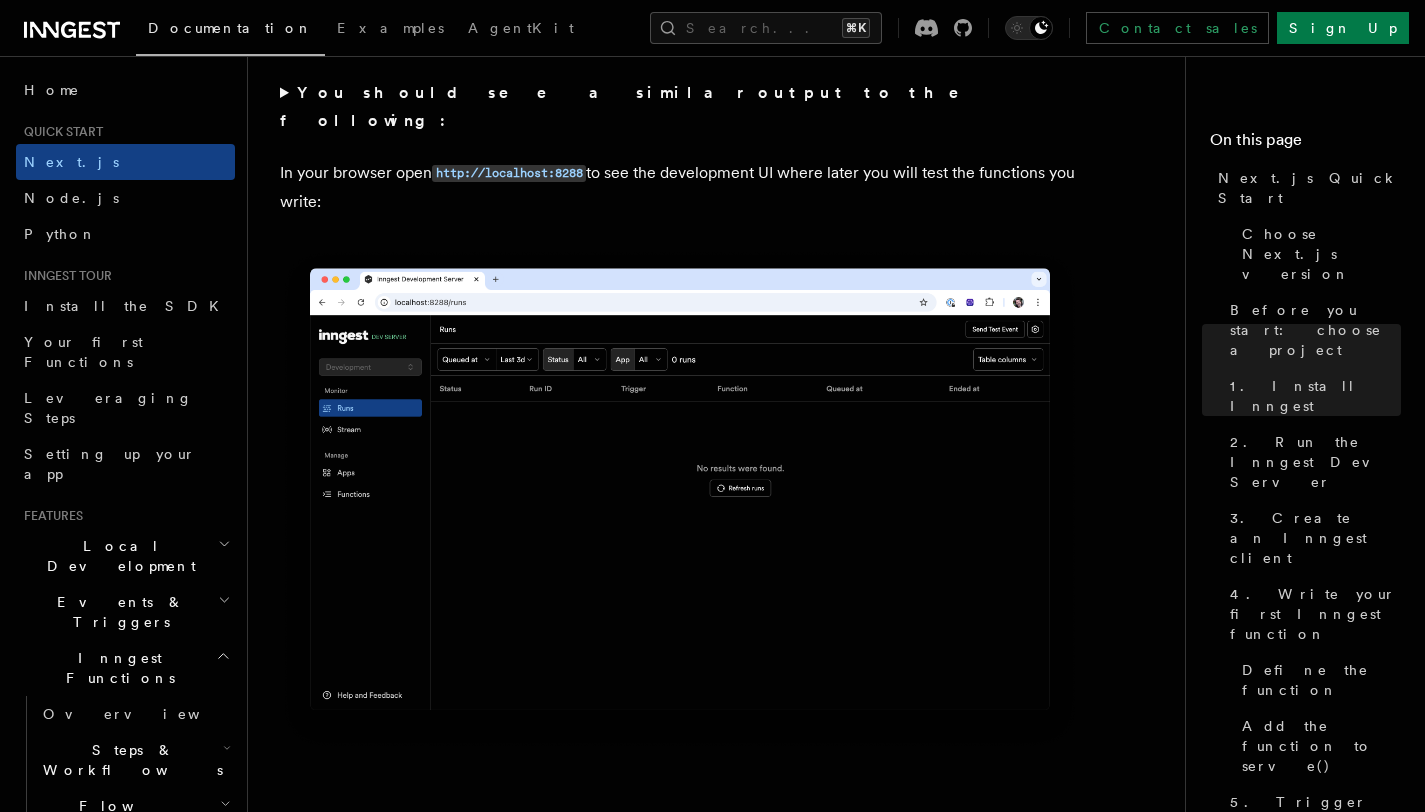 click on "Documentation Examples AgentKit Search... ⌘K   Contact sales Sign Up" at bounding box center (712, 28) 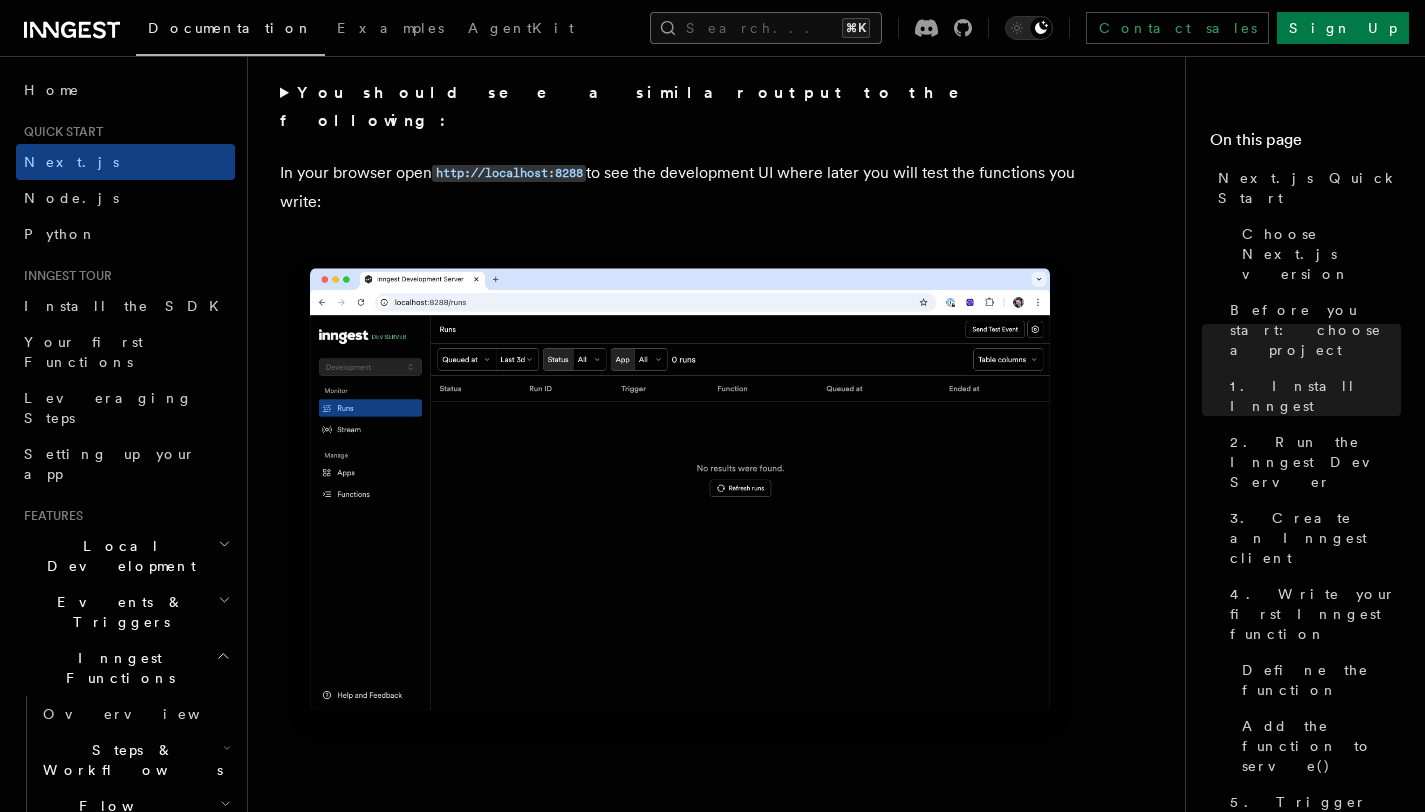 click on "Search... ⌘K" at bounding box center (766, 28) 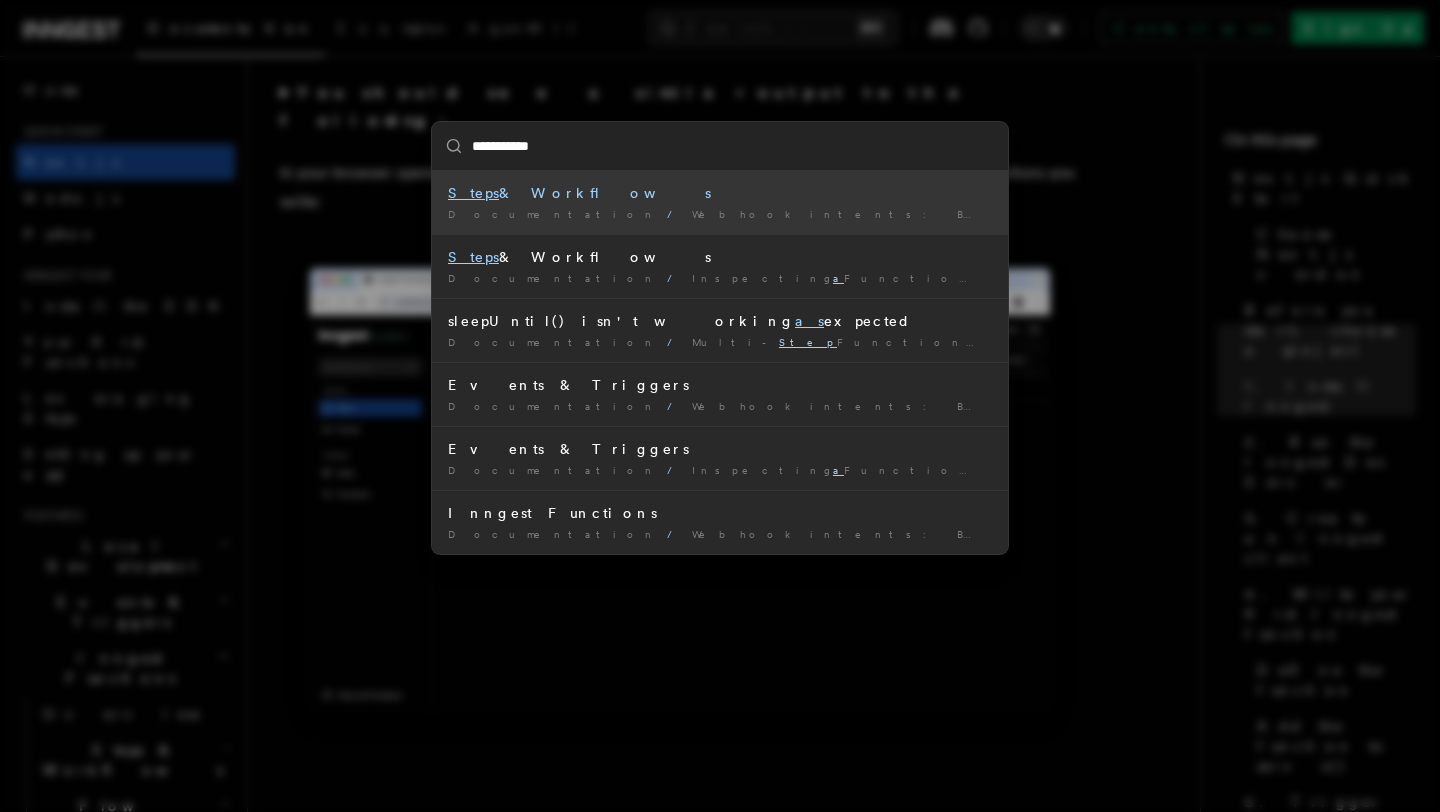 type on "**********" 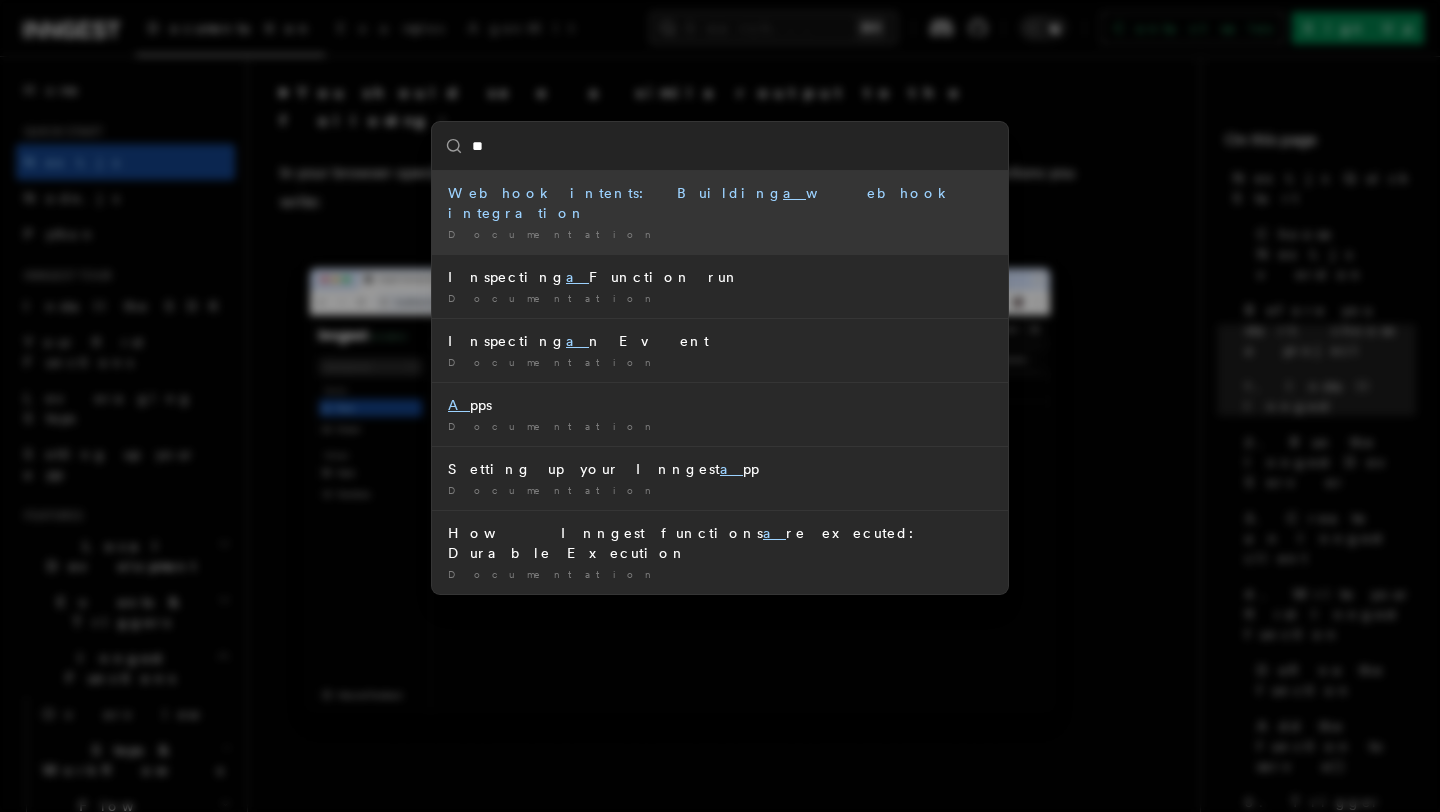 type on "**" 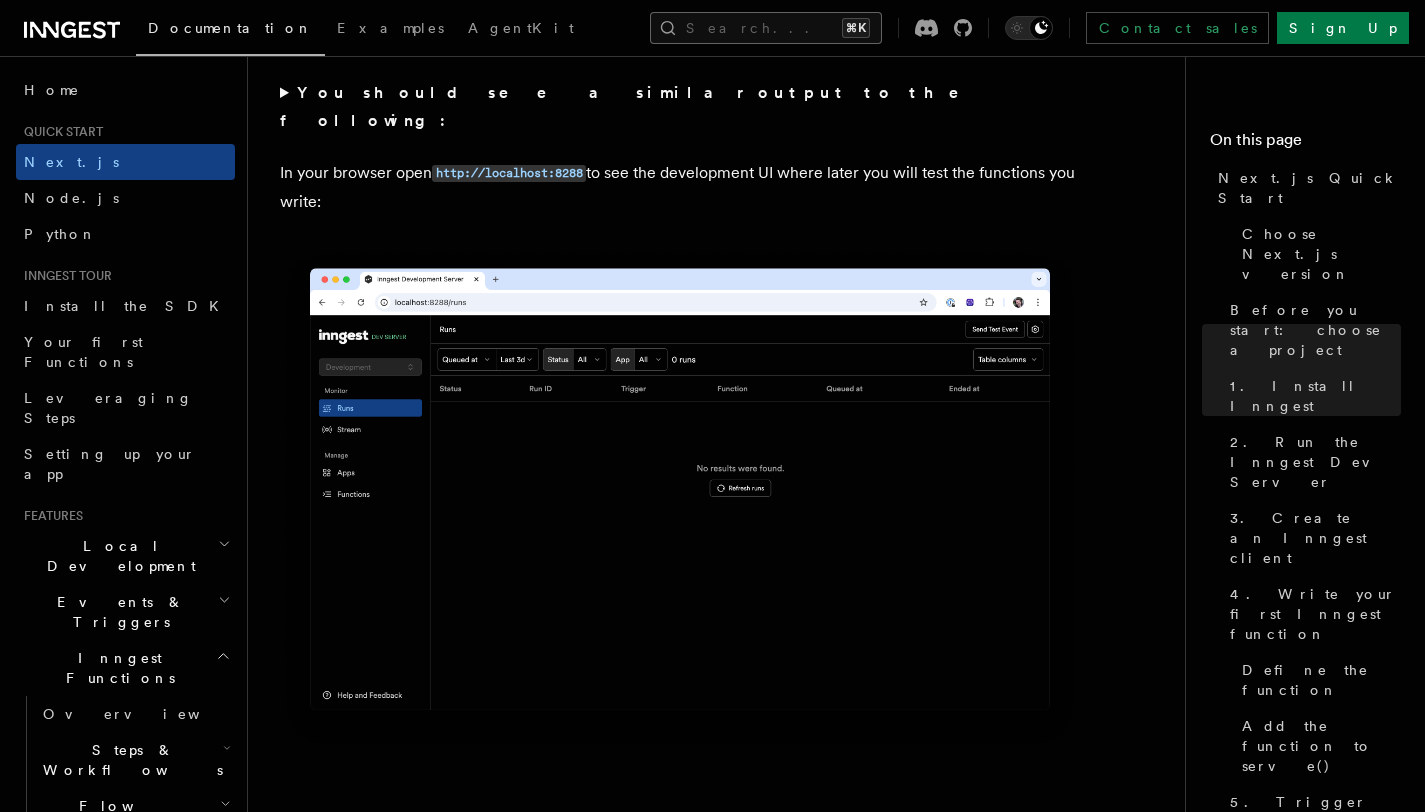 type 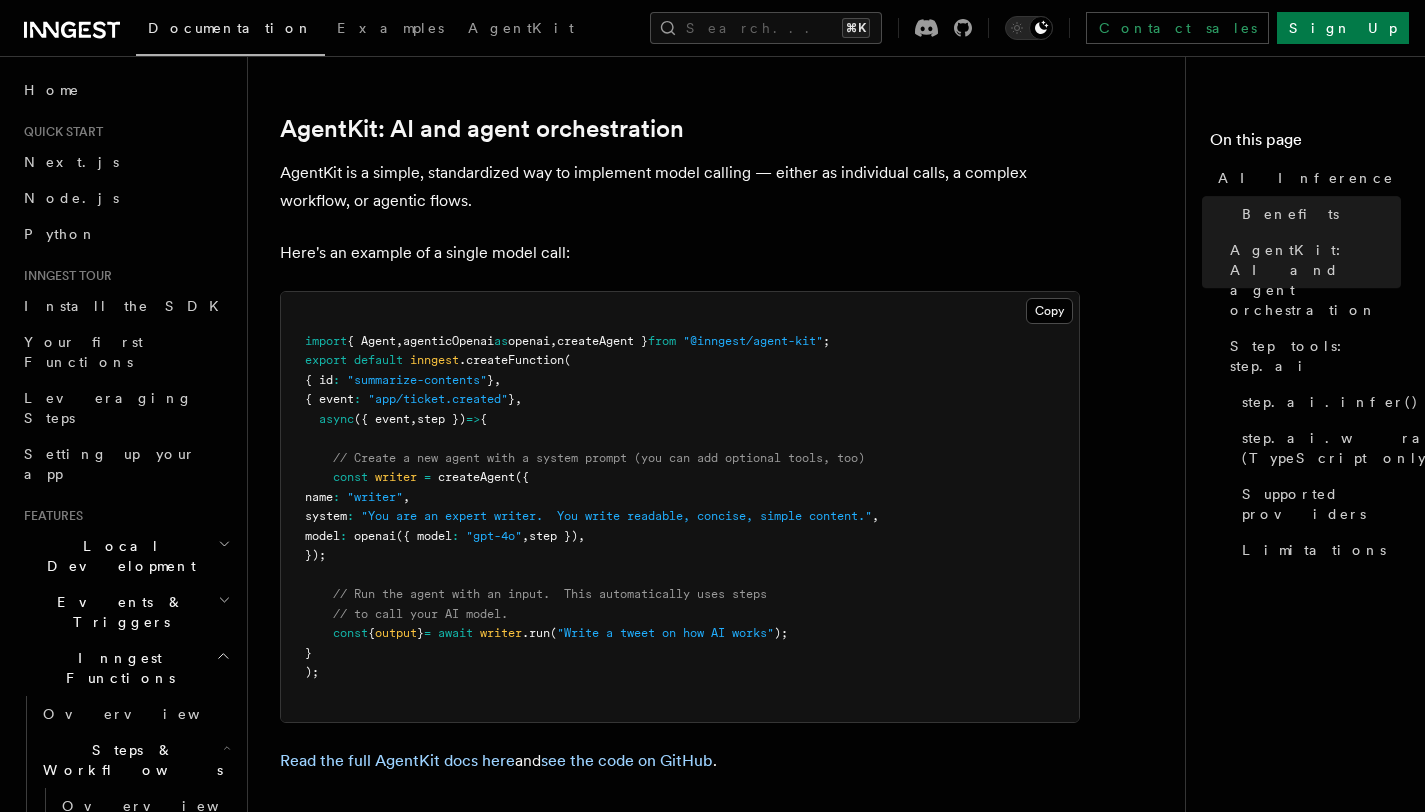 scroll, scrollTop: 1228, scrollLeft: 0, axis: vertical 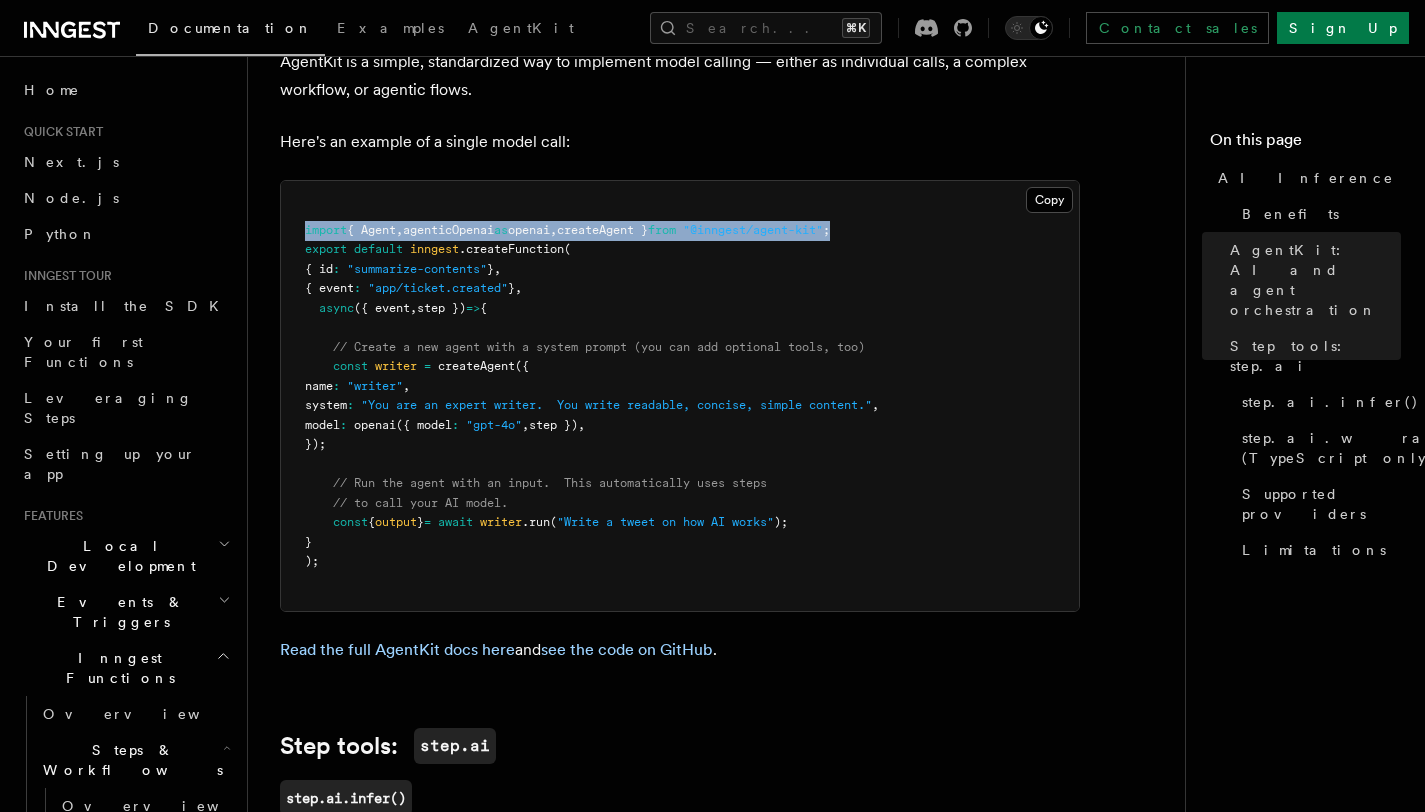 drag, startPoint x: 889, startPoint y: 142, endPoint x: 284, endPoint y: 157, distance: 605.1859 